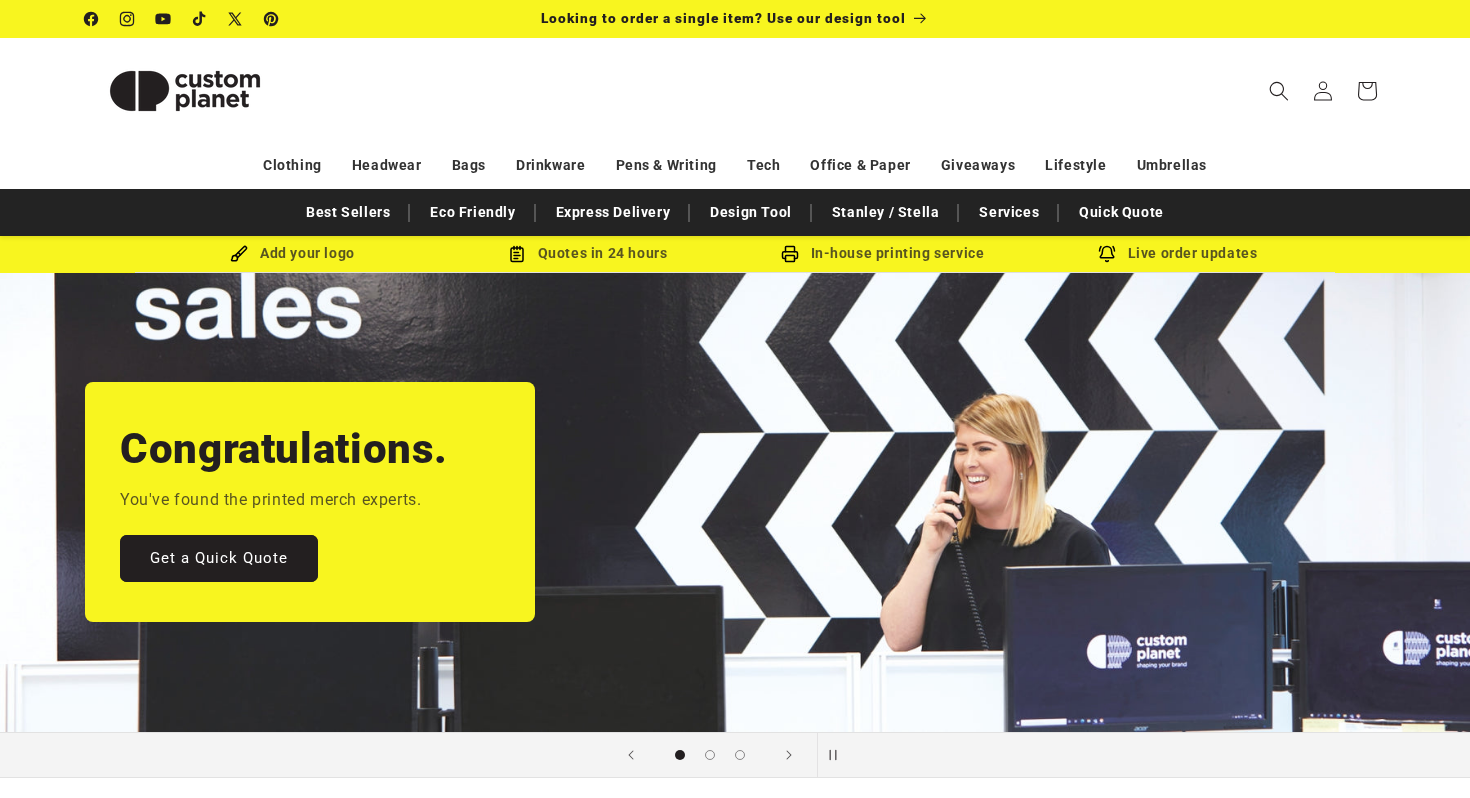 scroll, scrollTop: 0, scrollLeft: 0, axis: both 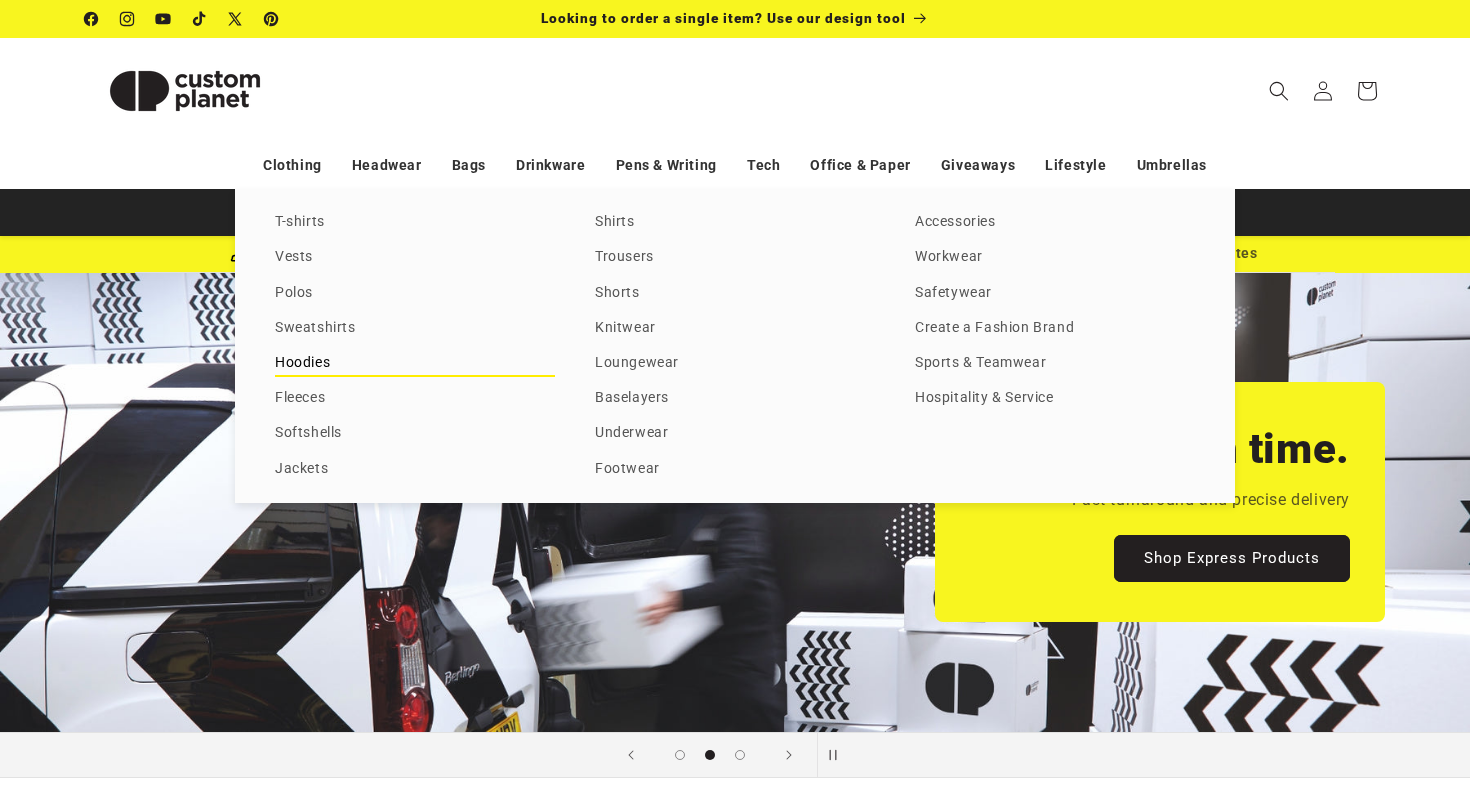 click on "Hoodies" at bounding box center (415, 363) 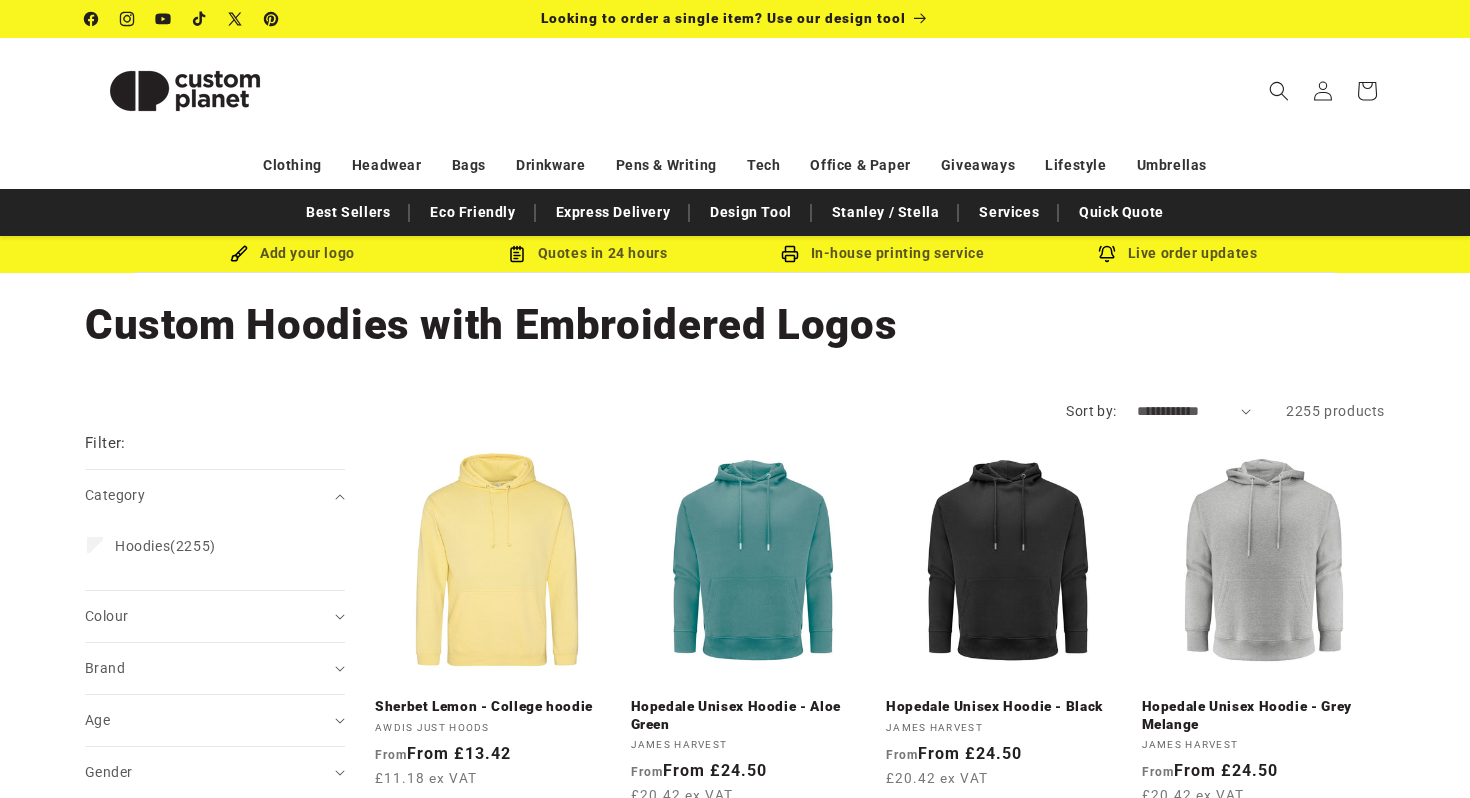 scroll, scrollTop: 0, scrollLeft: 0, axis: both 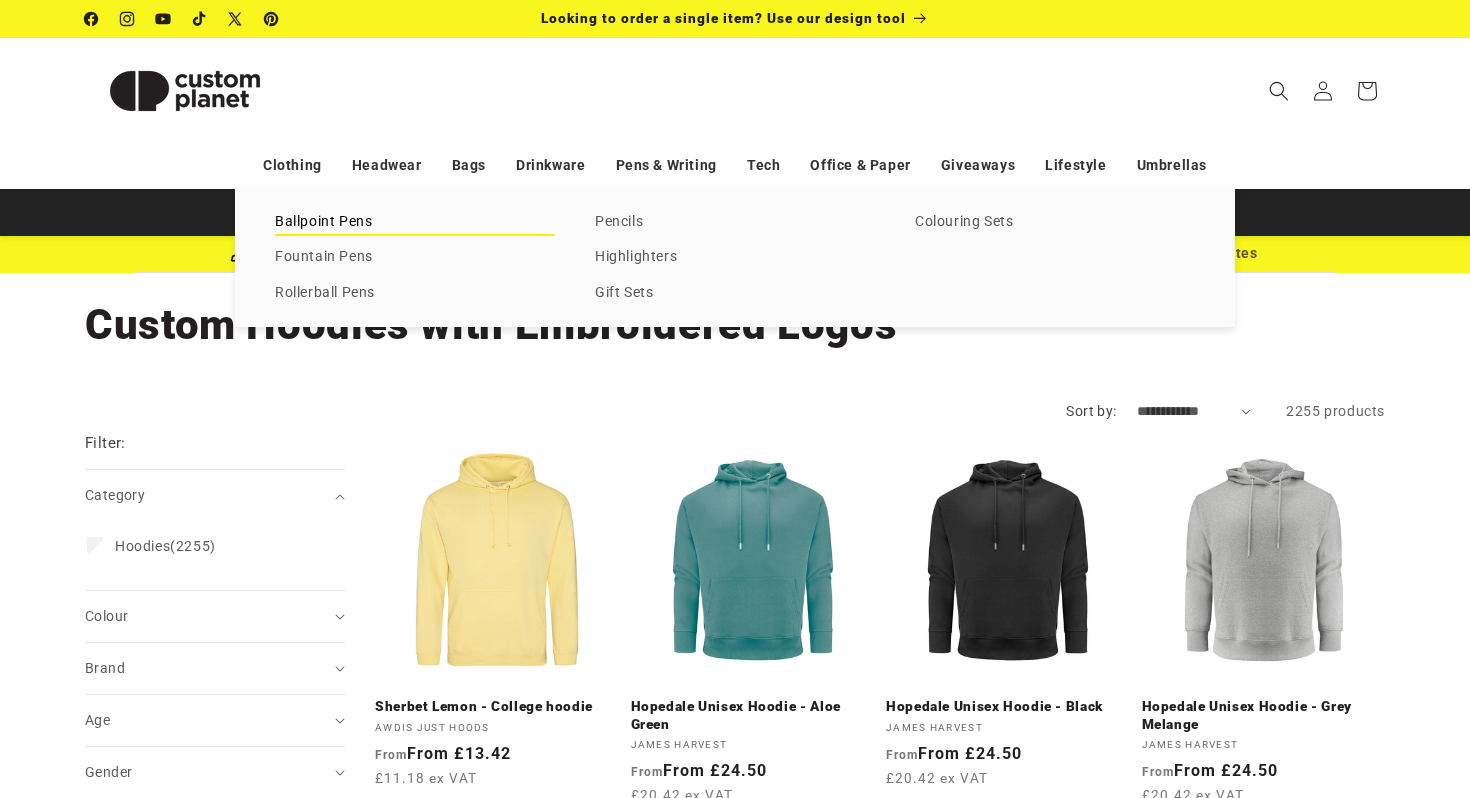 click on "Ballpoint Pens" at bounding box center (415, 222) 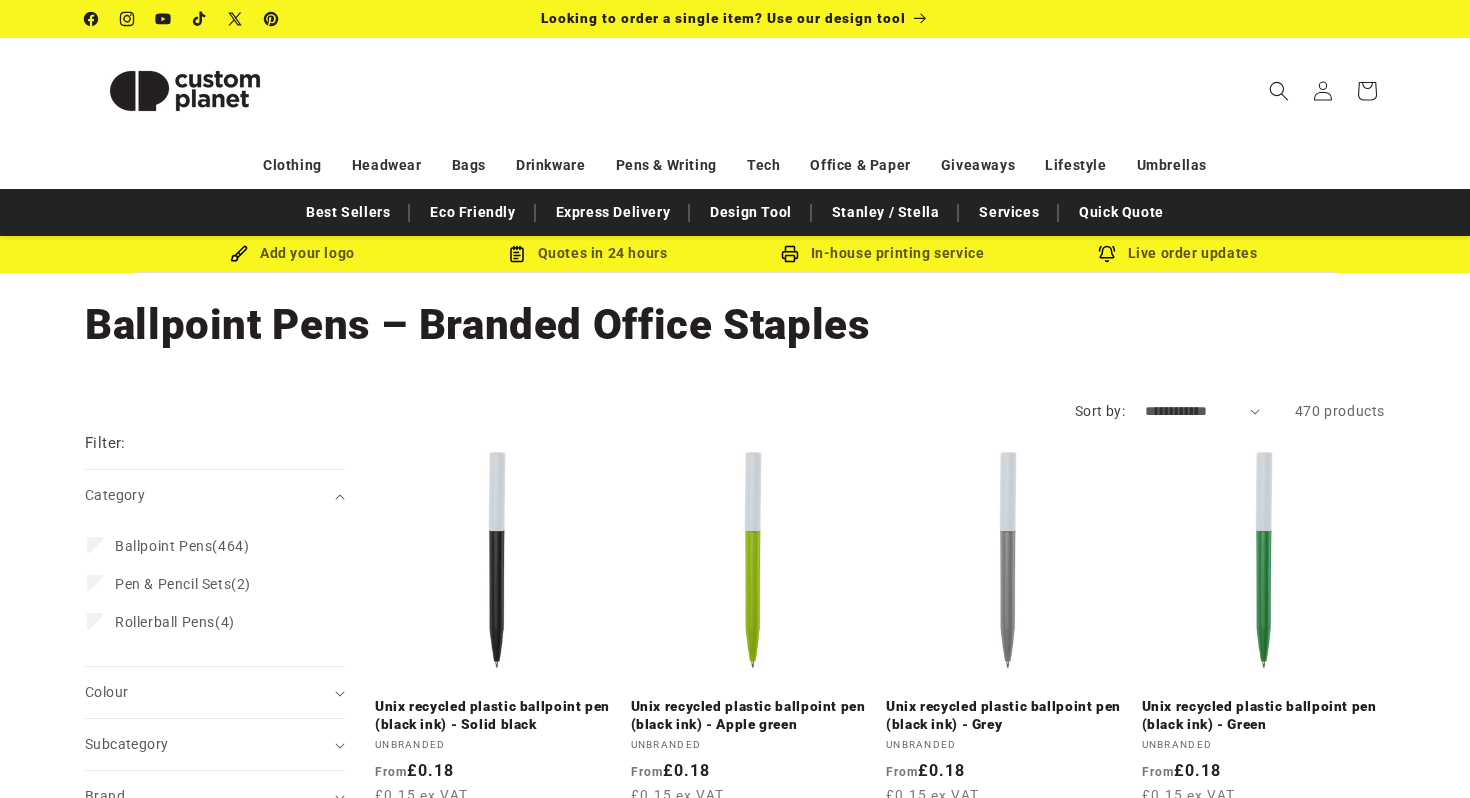 scroll, scrollTop: 0, scrollLeft: 0, axis: both 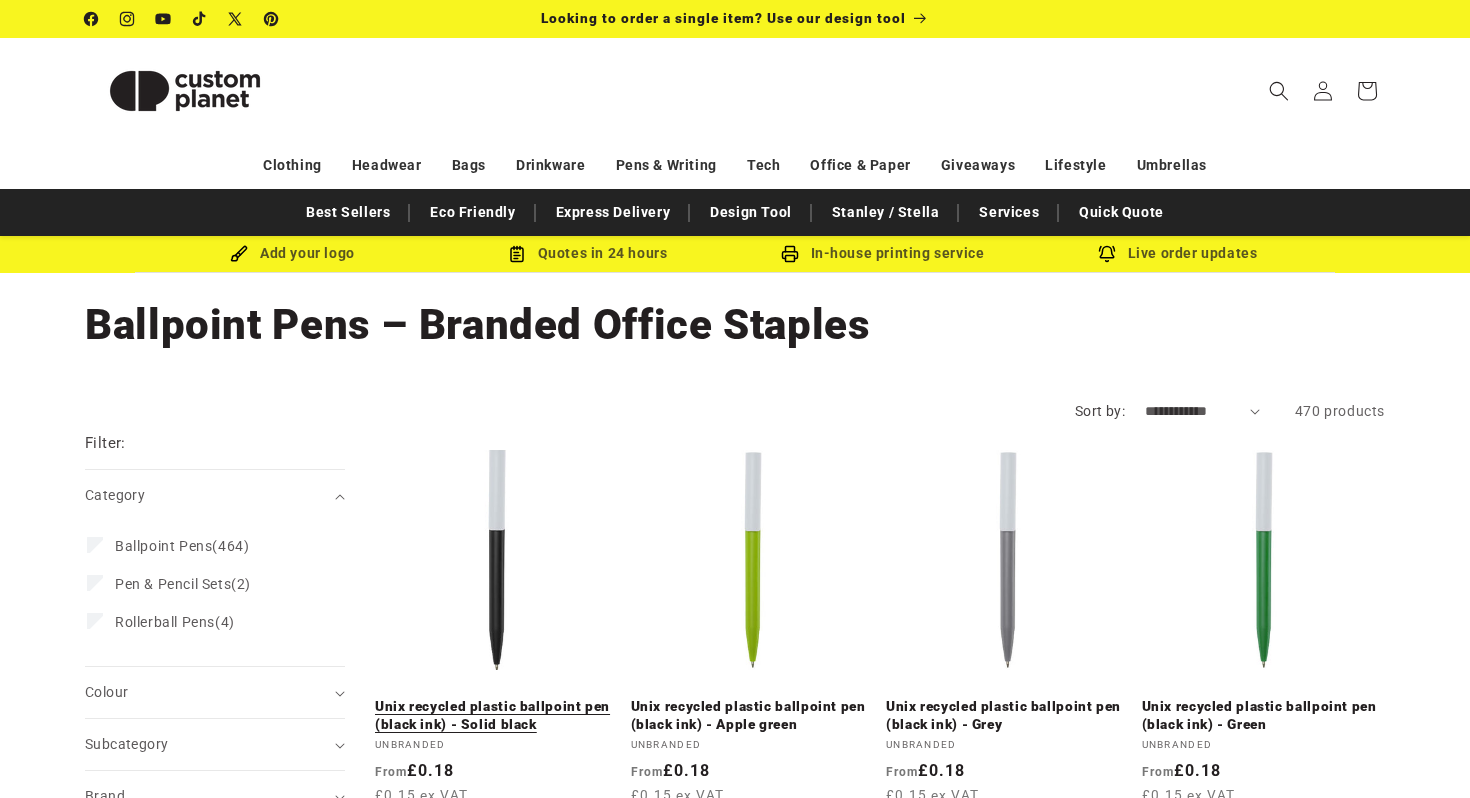 click on "Unix recycled plastic ballpoint pen (black ink) - Solid black" at bounding box center (497, 715) 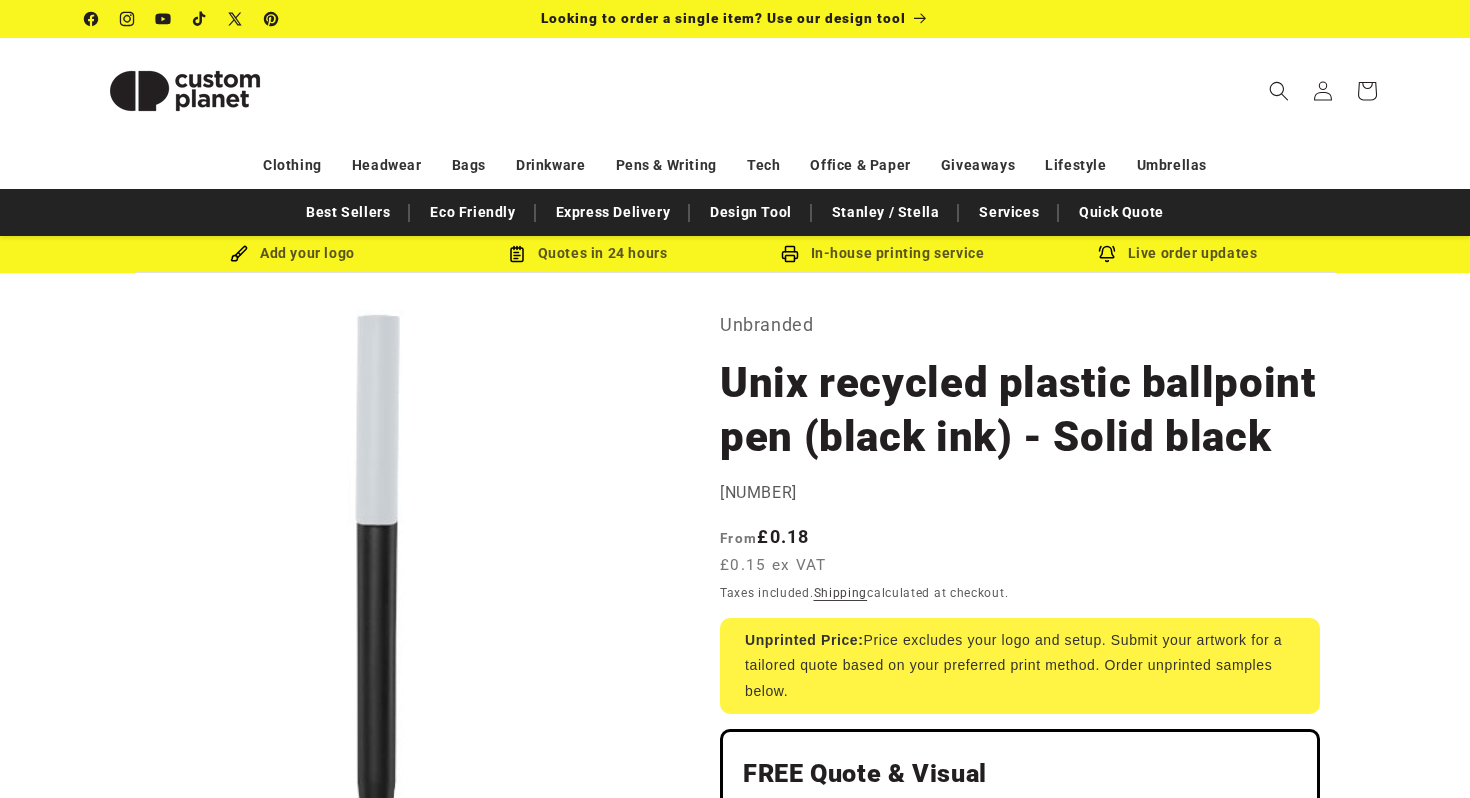 scroll, scrollTop: 0, scrollLeft: 0, axis: both 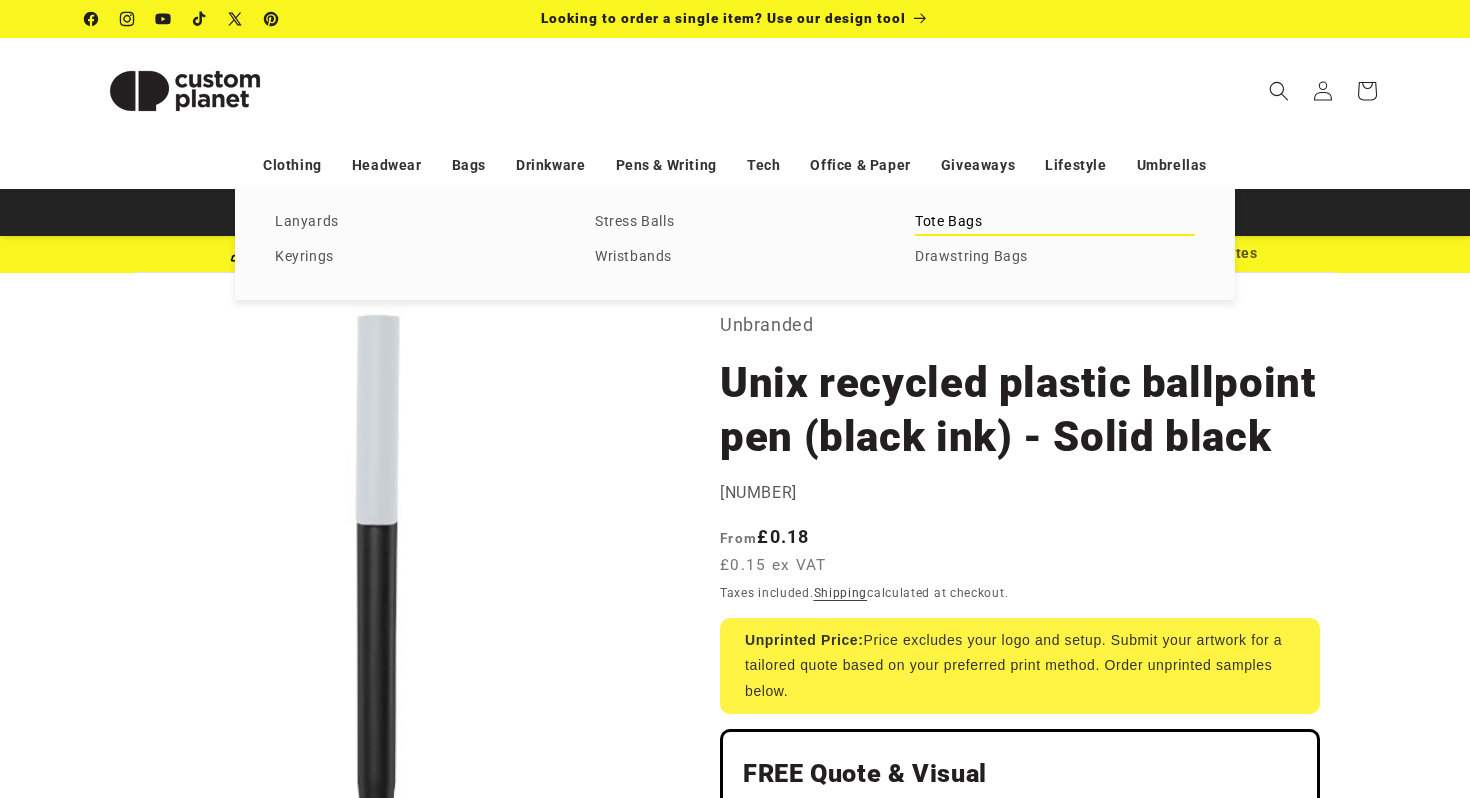 click on "Tote Bags" at bounding box center [1055, 222] 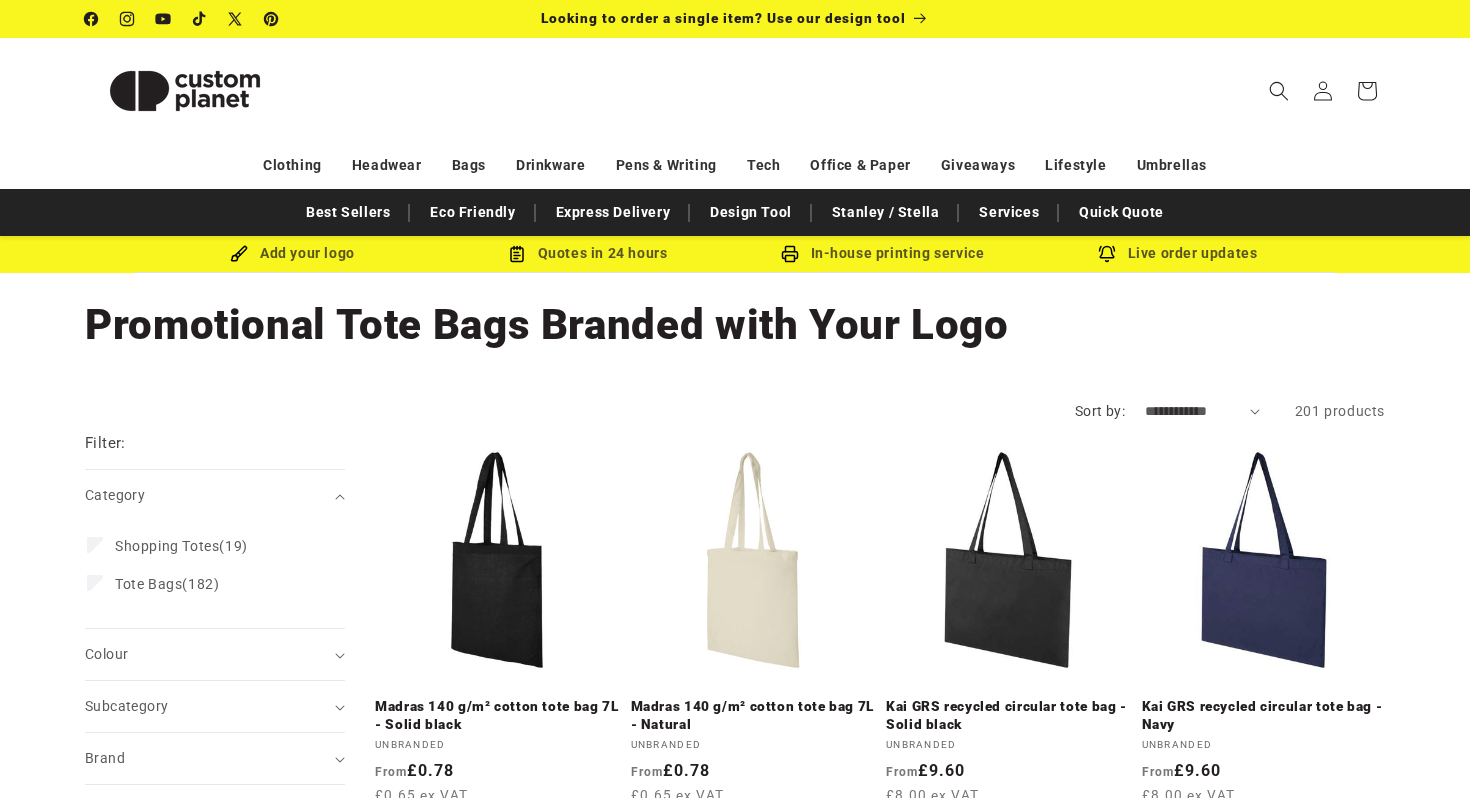 scroll, scrollTop: 0, scrollLeft: 0, axis: both 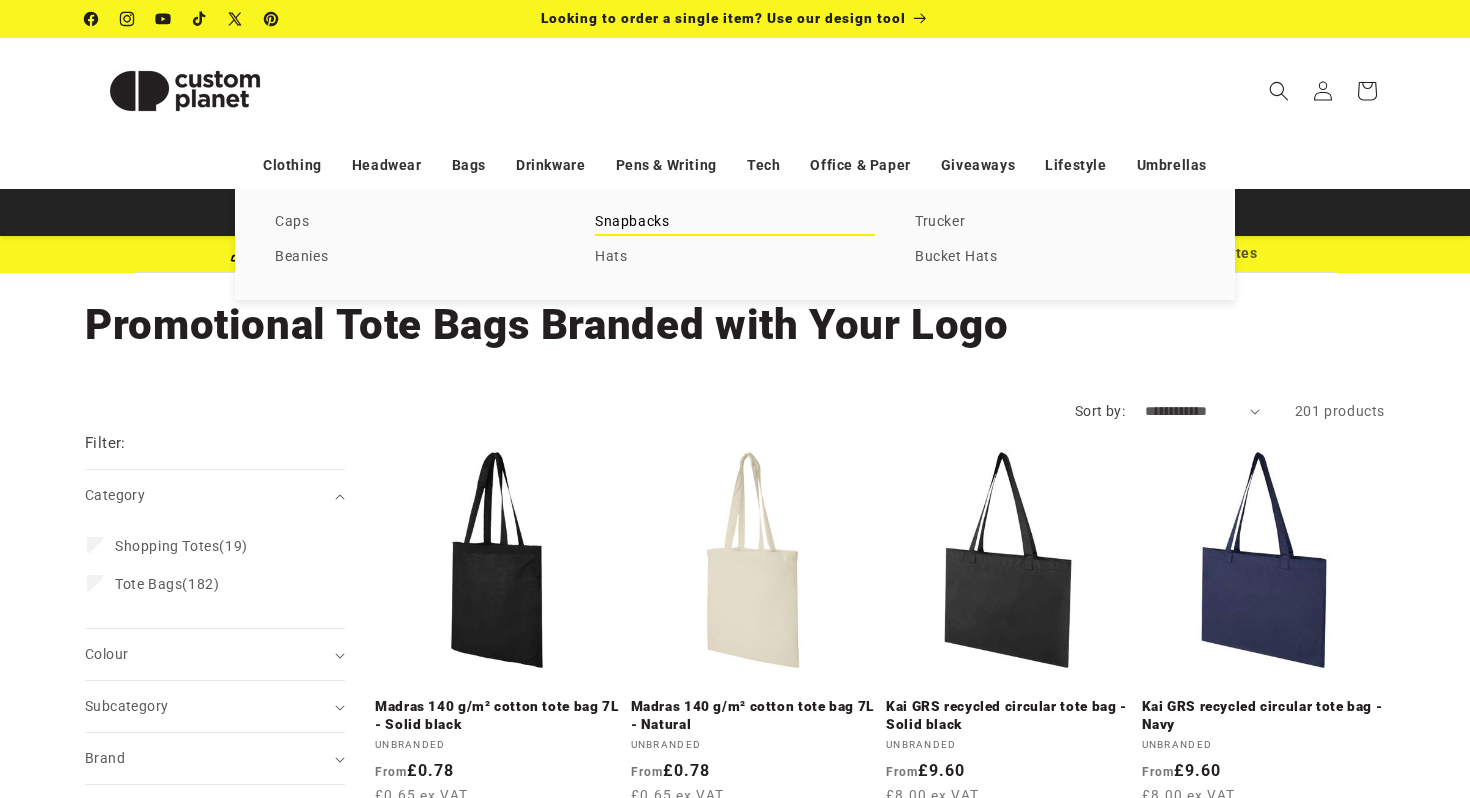 click on "Snapbacks" at bounding box center [735, 222] 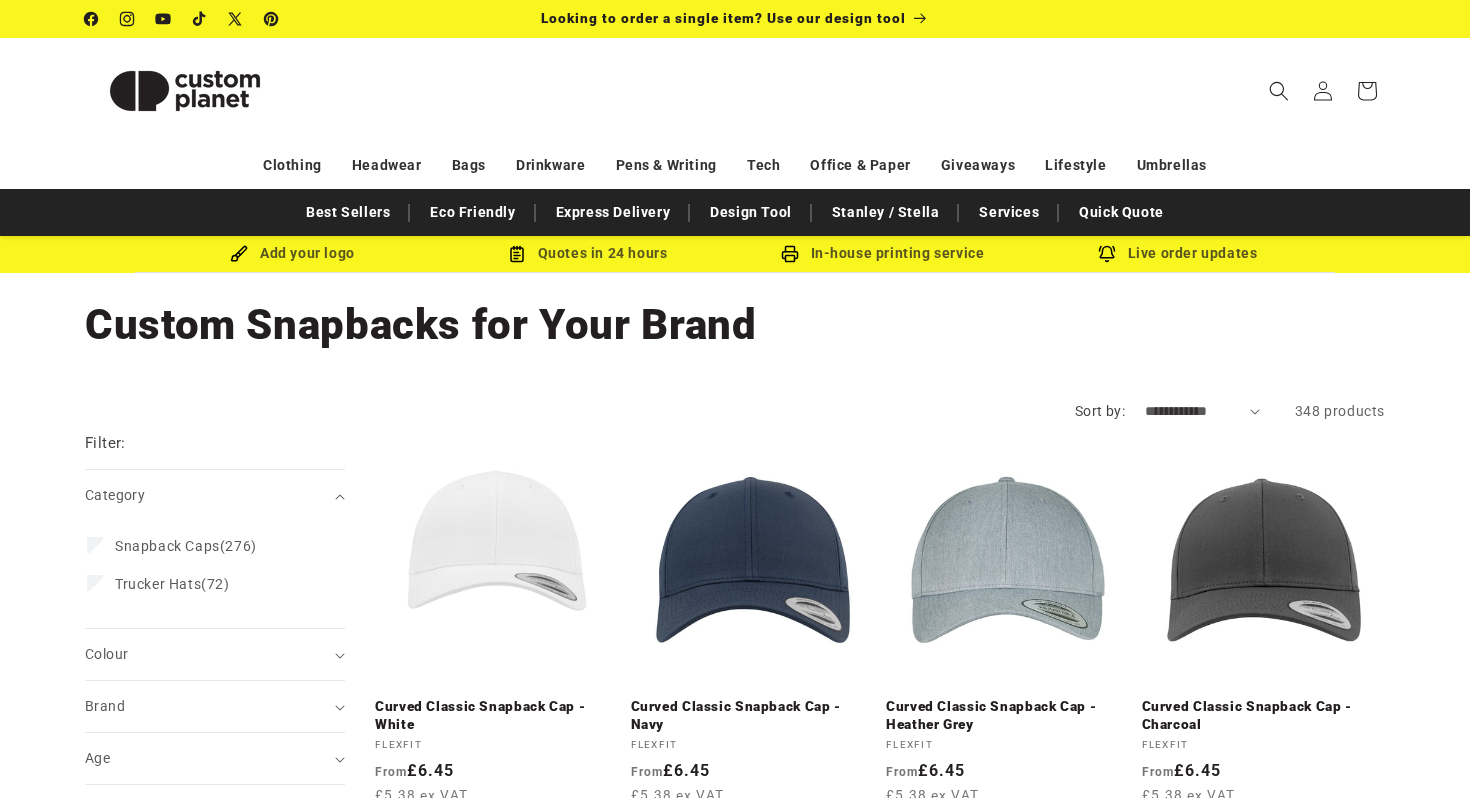 scroll, scrollTop: 0, scrollLeft: 0, axis: both 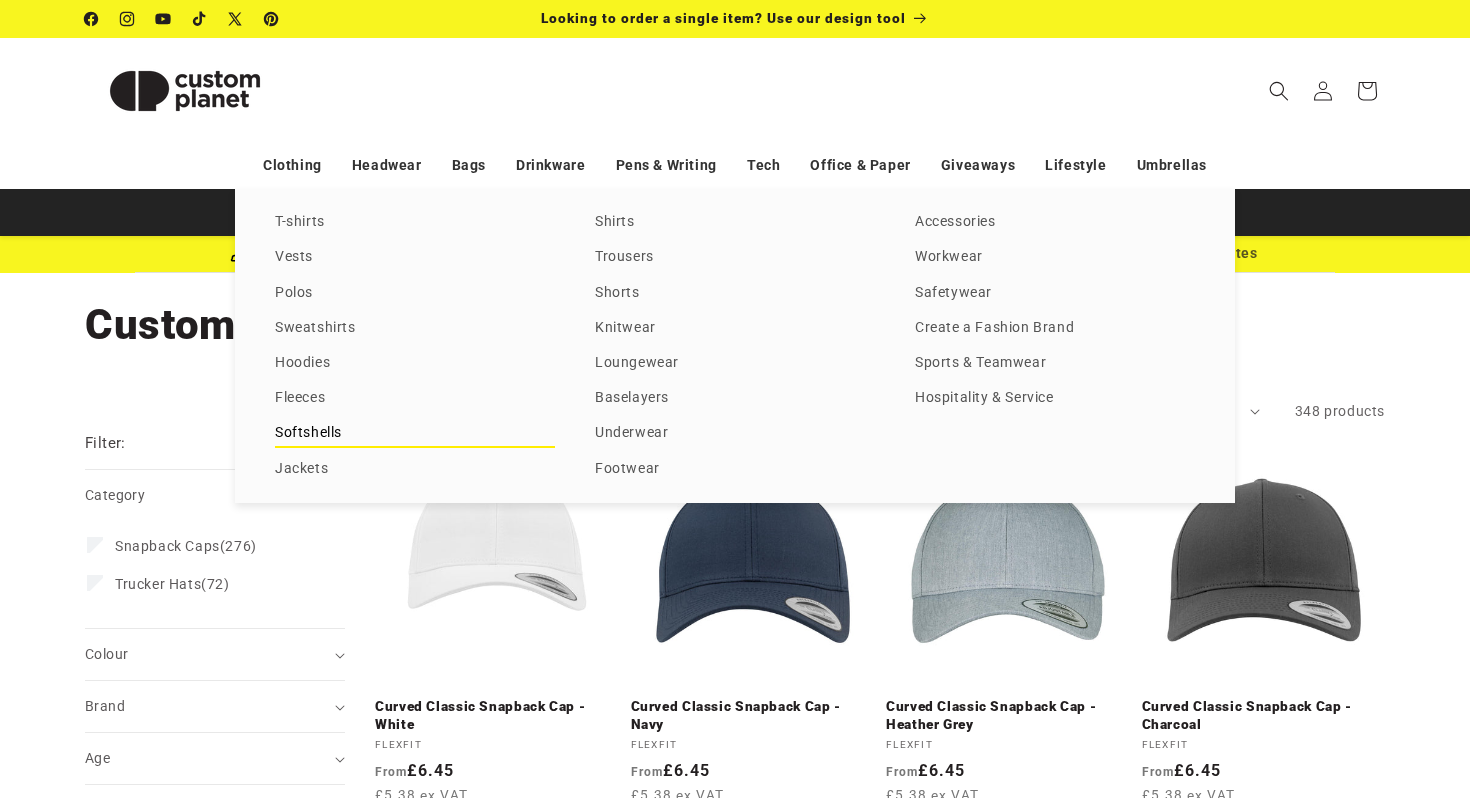 click on "Softshells" at bounding box center [415, 433] 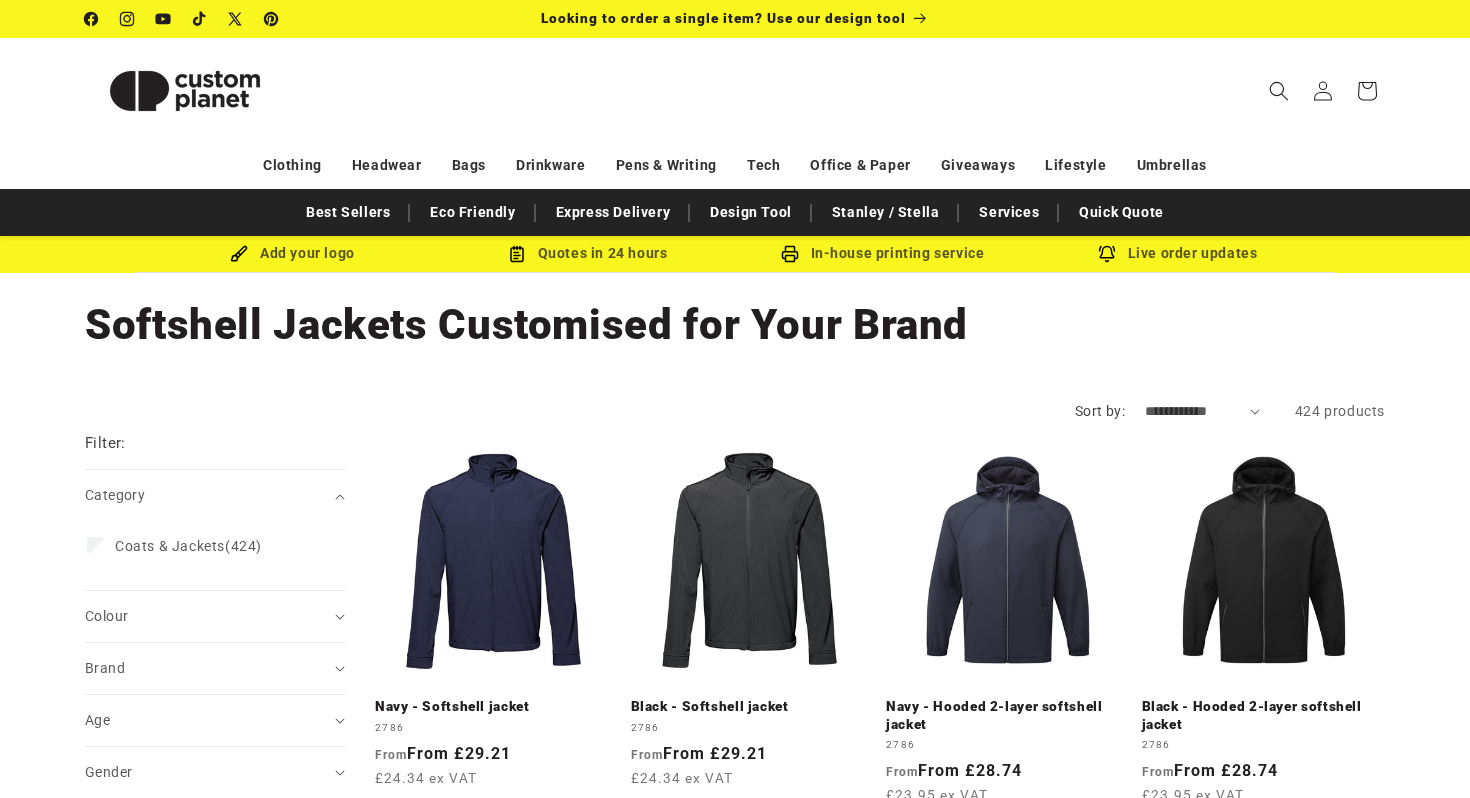 scroll, scrollTop: 0, scrollLeft: 0, axis: both 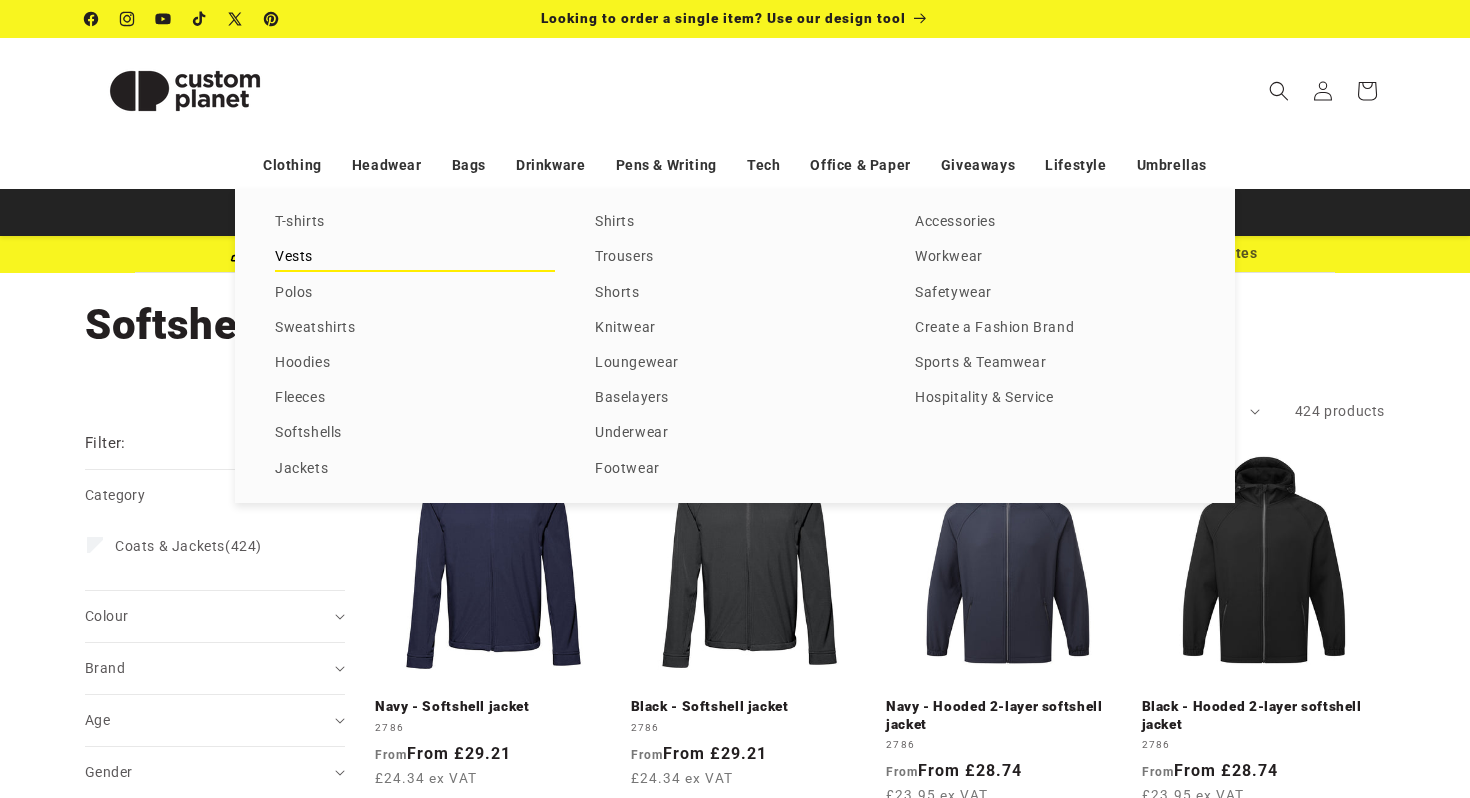 click on "Vests" at bounding box center [415, 257] 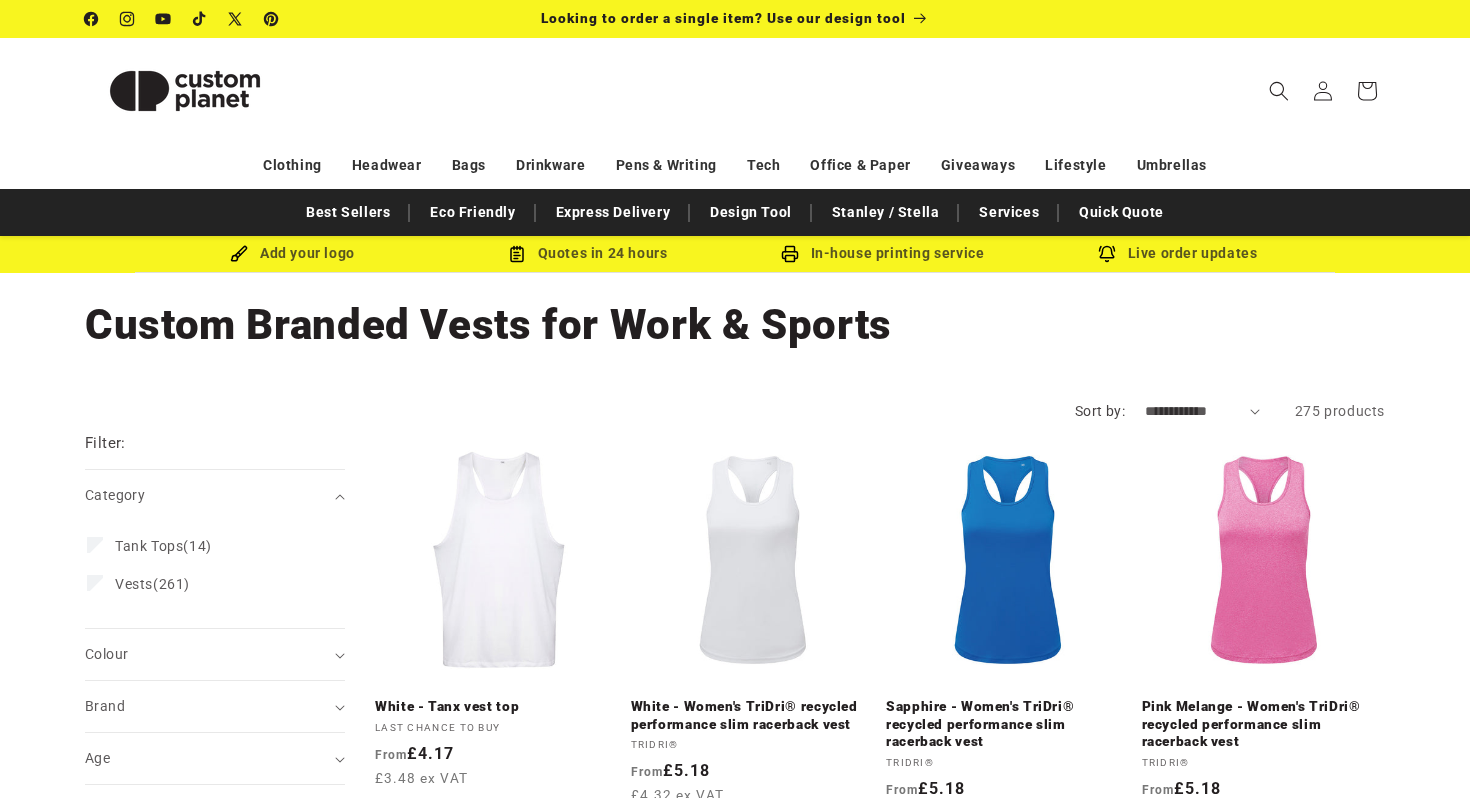 scroll, scrollTop: 0, scrollLeft: 0, axis: both 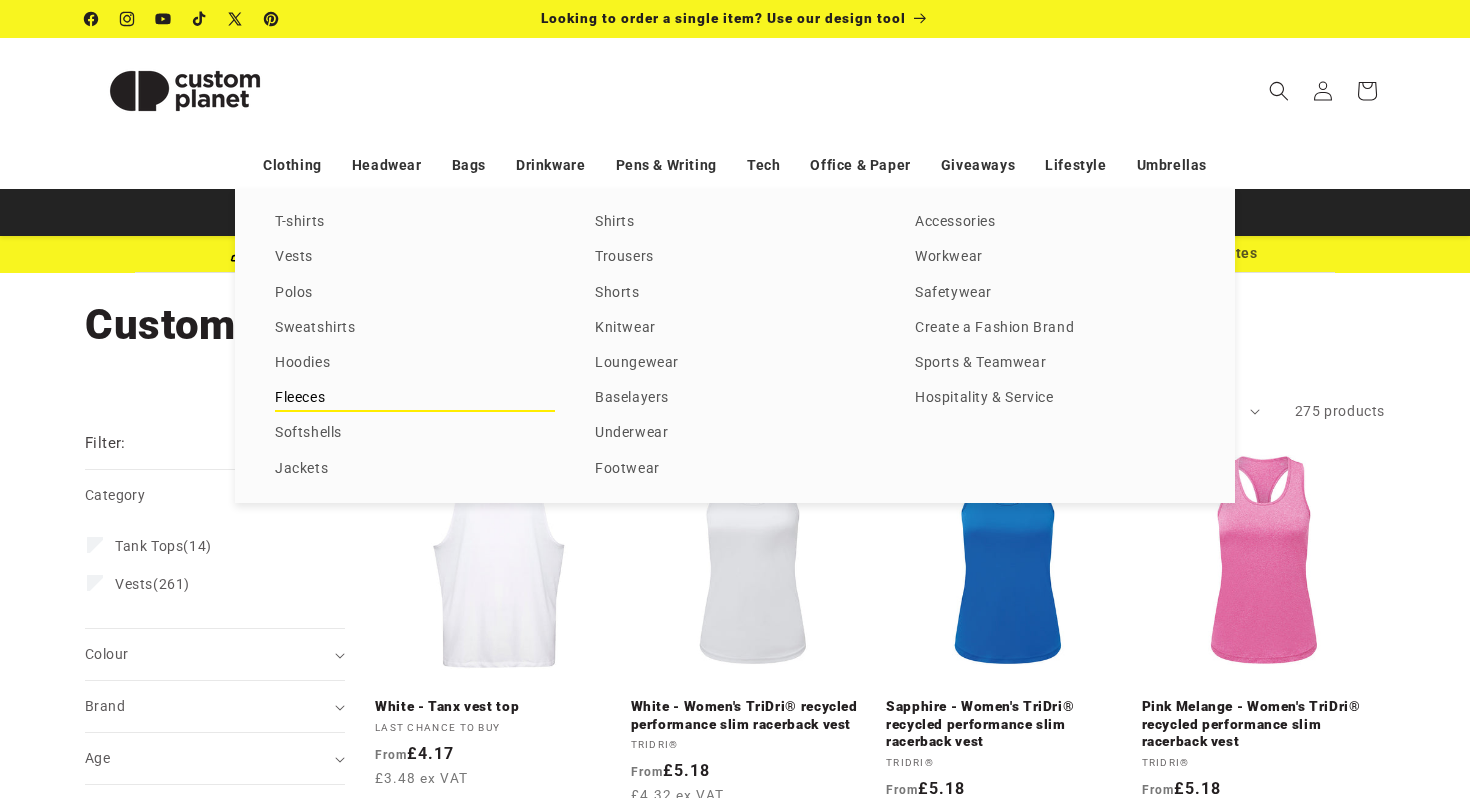 click on "Fleeces" at bounding box center [415, 398] 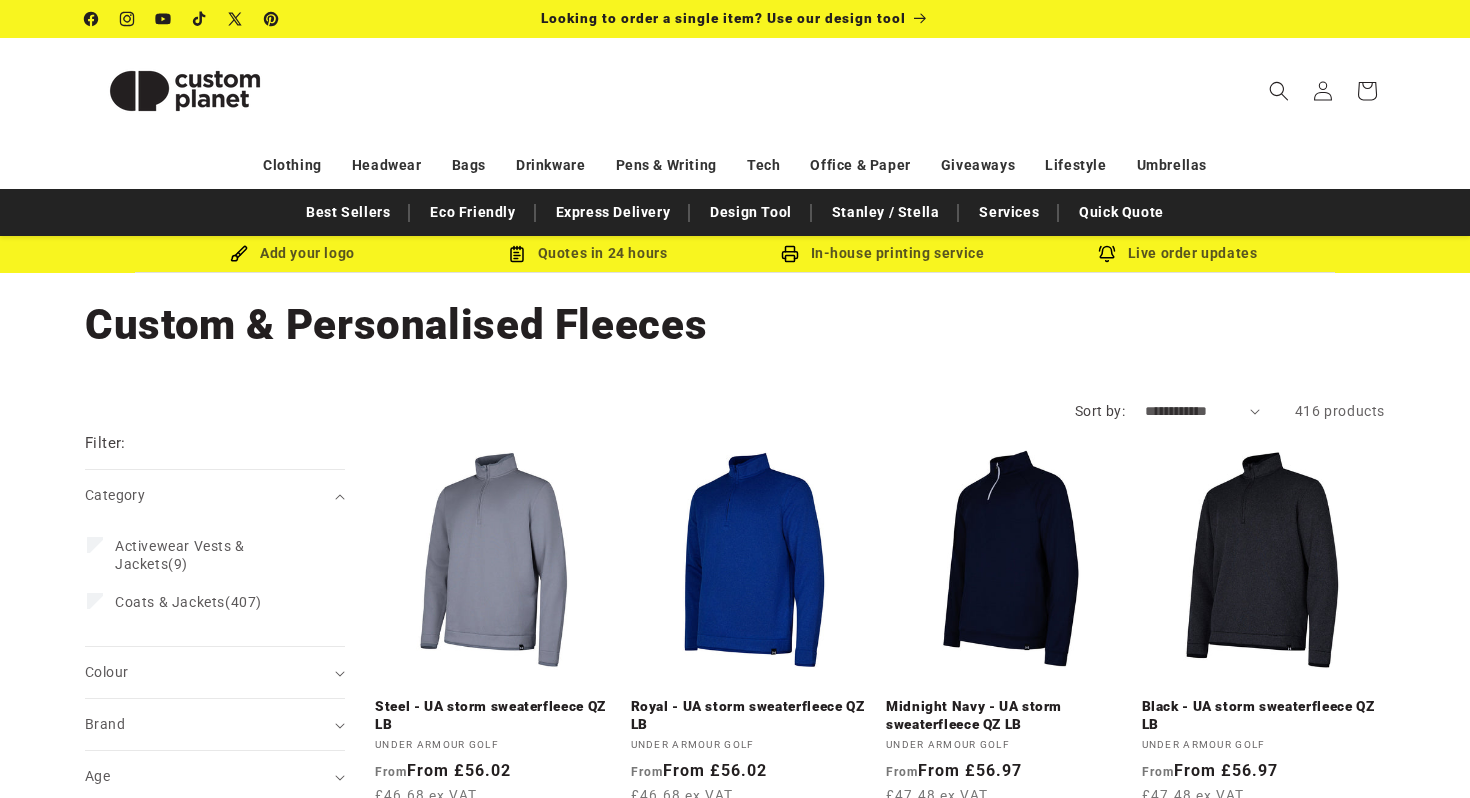 scroll, scrollTop: 0, scrollLeft: 0, axis: both 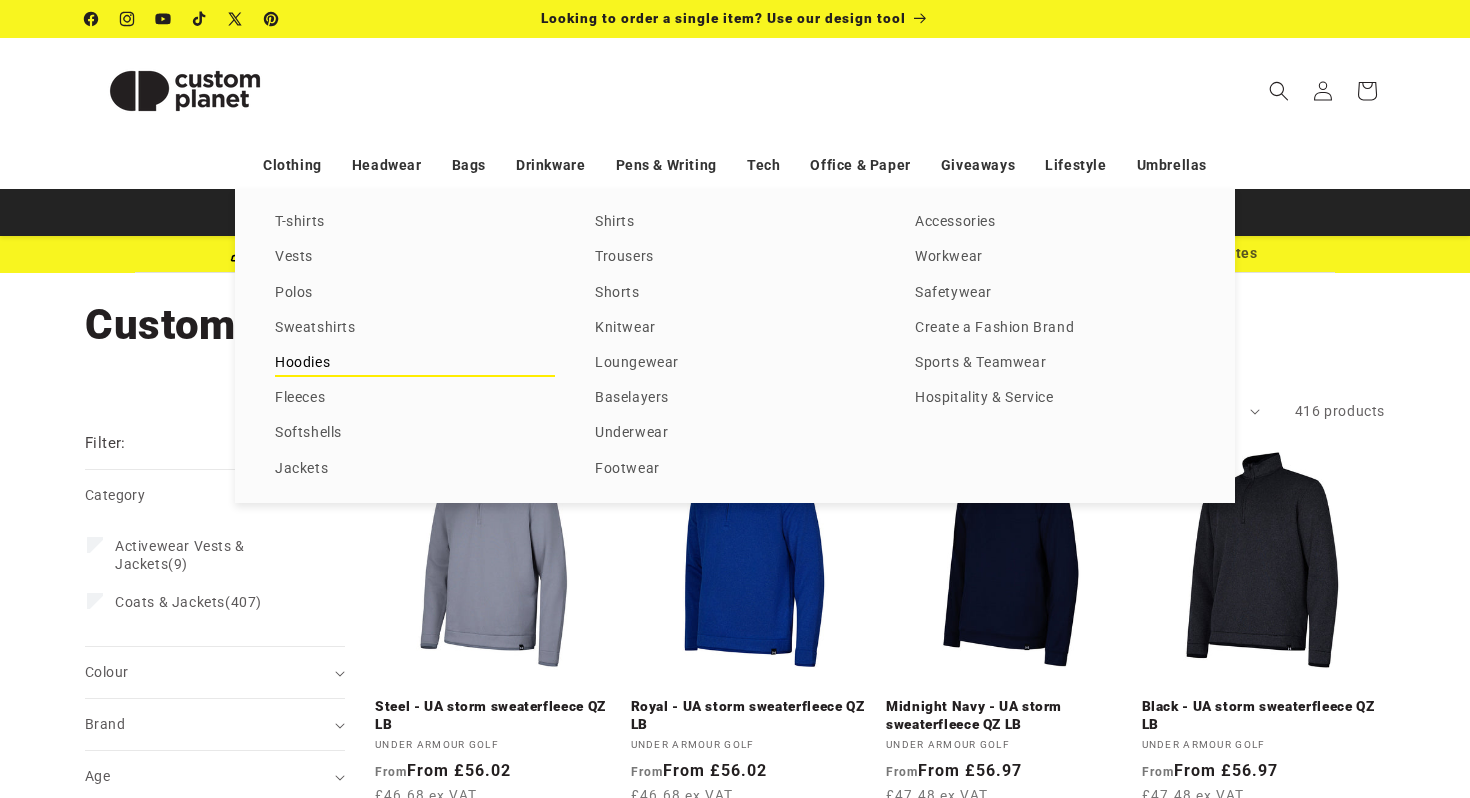 click on "Hoodies" at bounding box center [415, 363] 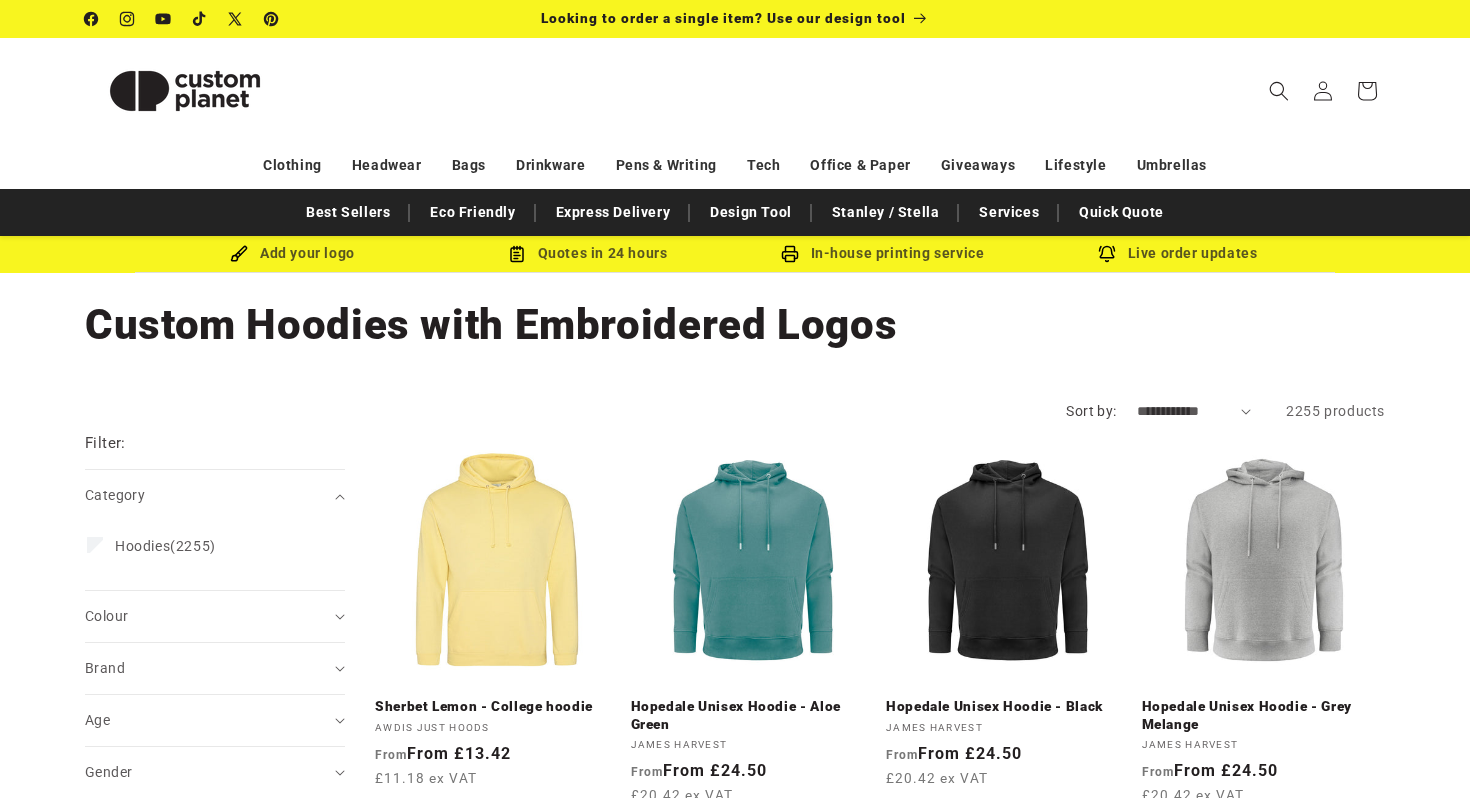 scroll, scrollTop: 0, scrollLeft: 0, axis: both 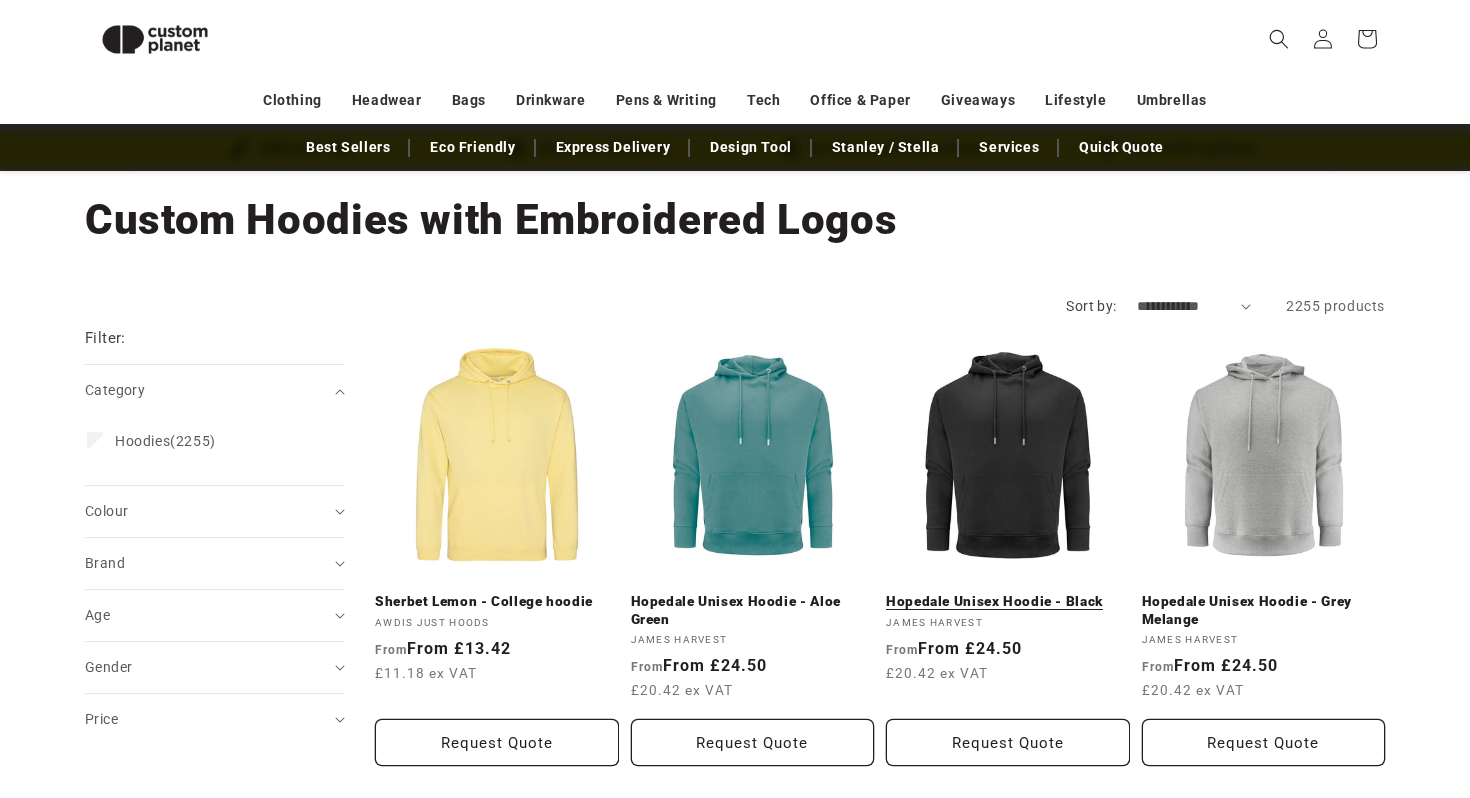 click on "Hopedale Unisex Hoodie - Black" at bounding box center (1008, 602) 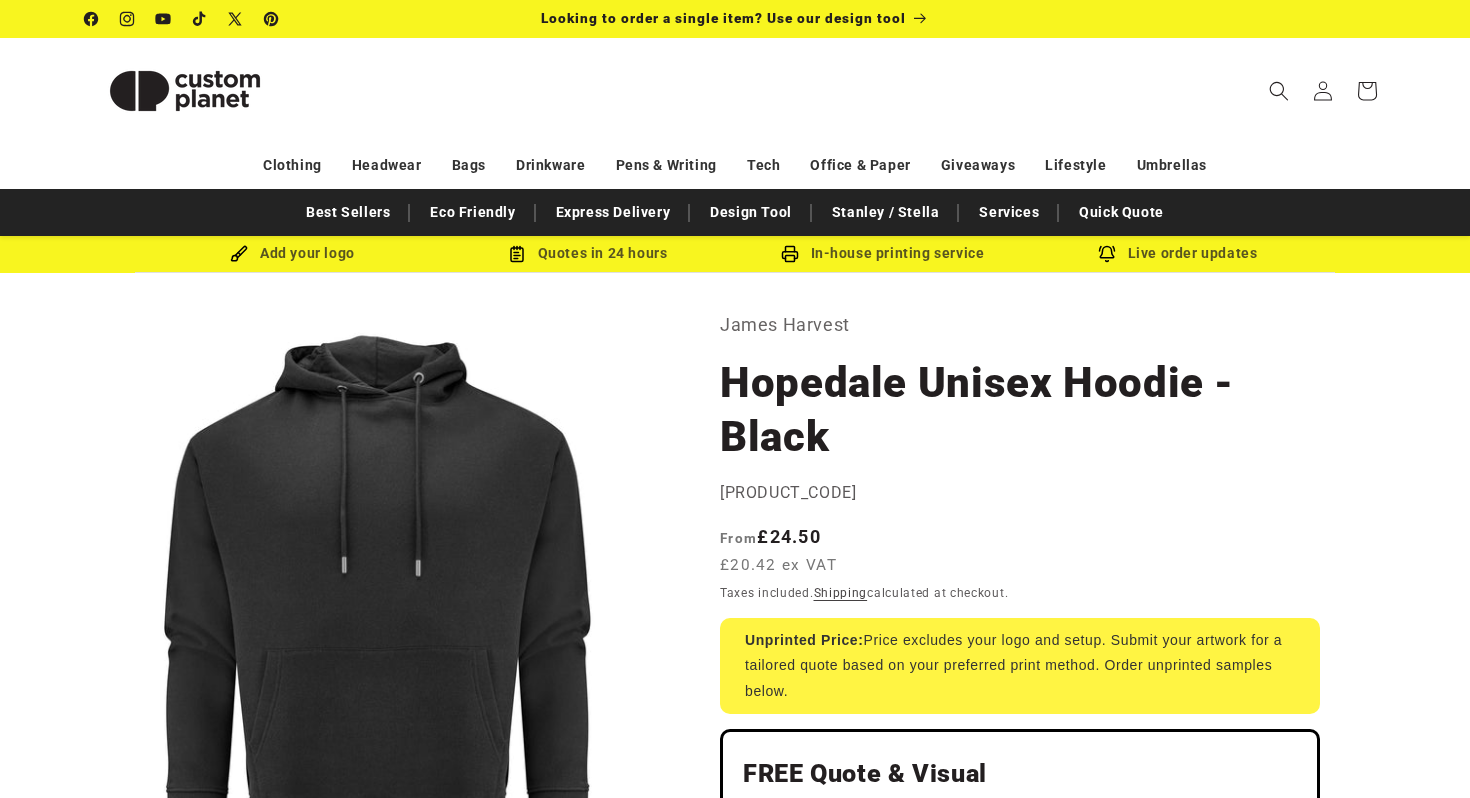 scroll, scrollTop: 0, scrollLeft: 0, axis: both 